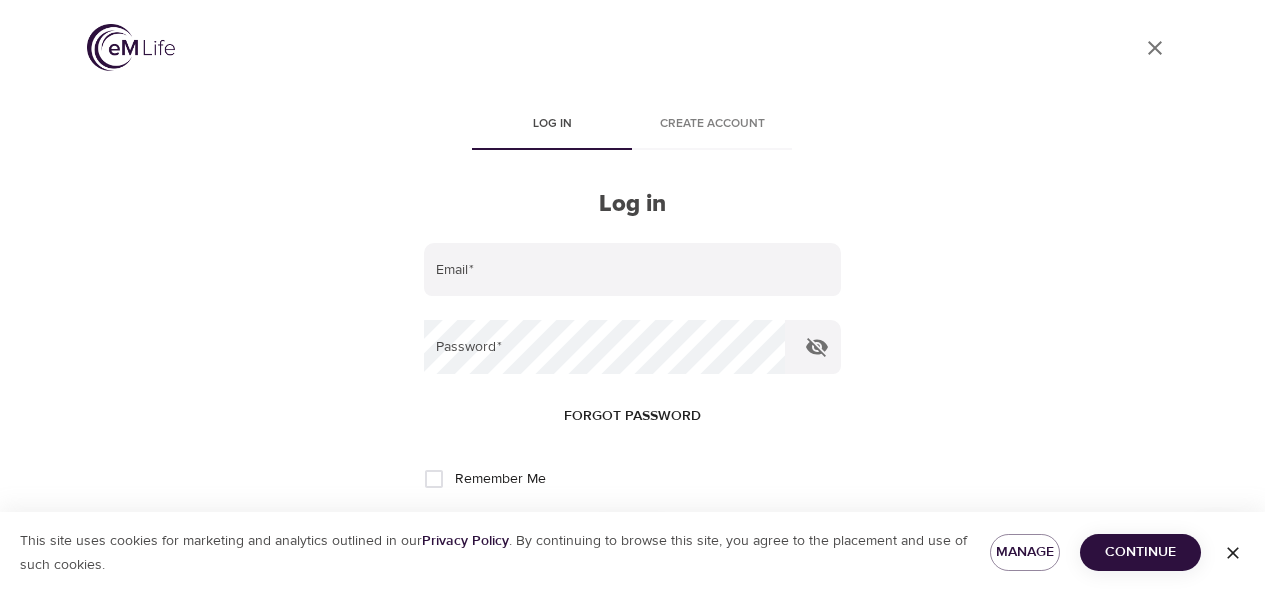 scroll, scrollTop: 75, scrollLeft: 0, axis: vertical 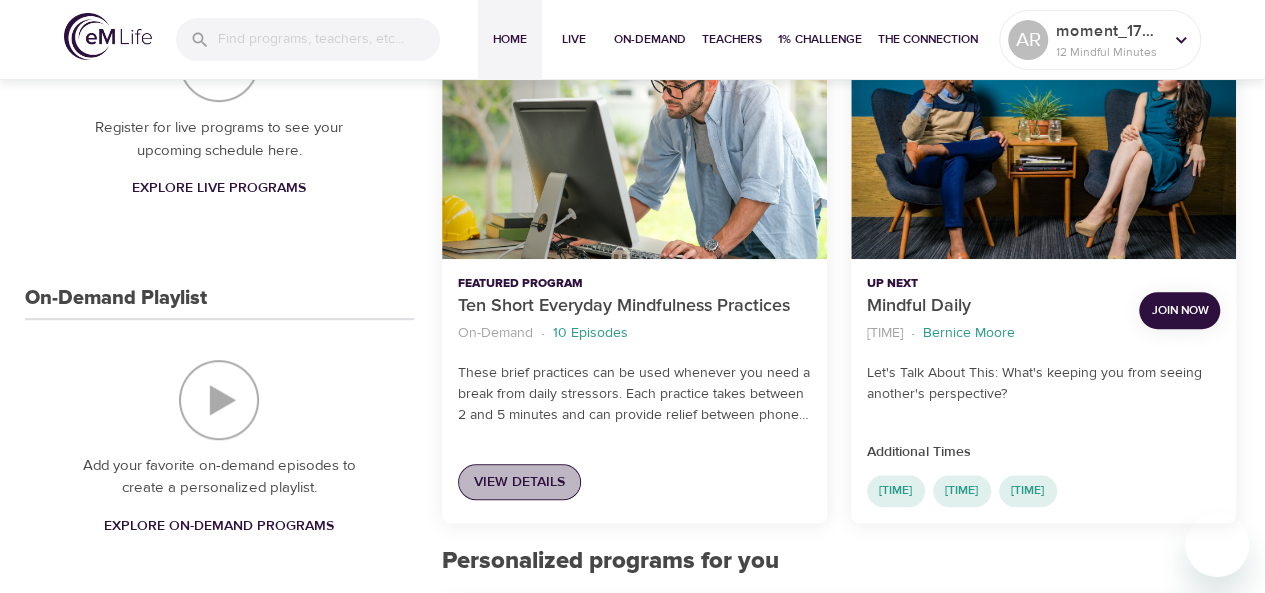 click on "View Details" at bounding box center (519, 482) 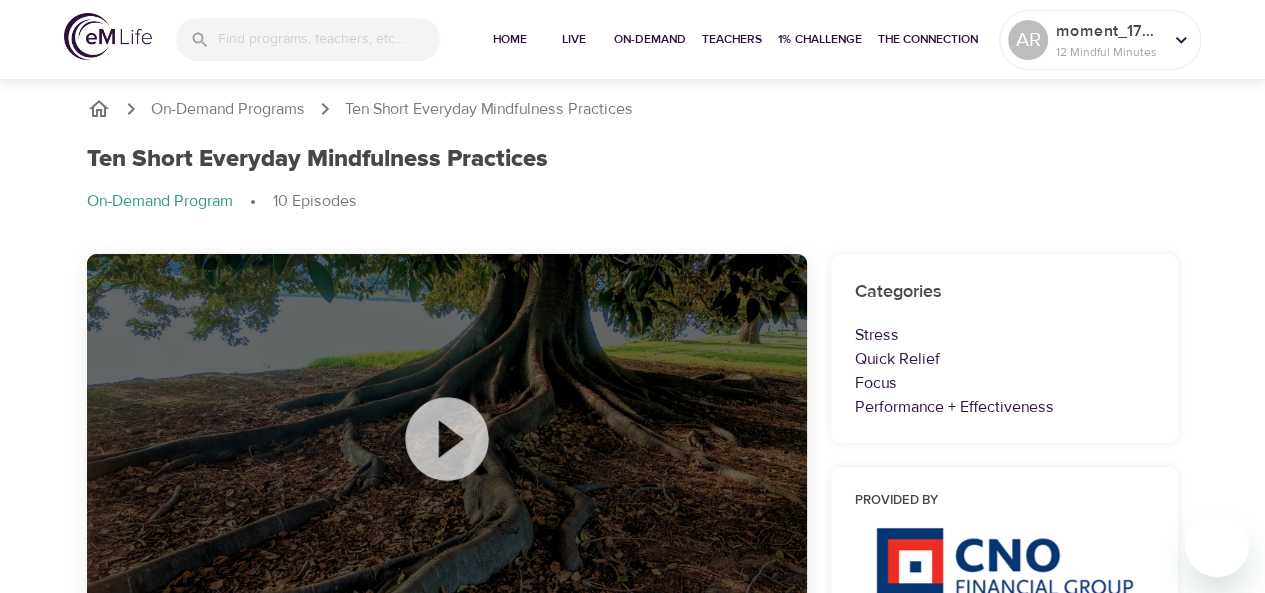 scroll, scrollTop: 0, scrollLeft: 0, axis: both 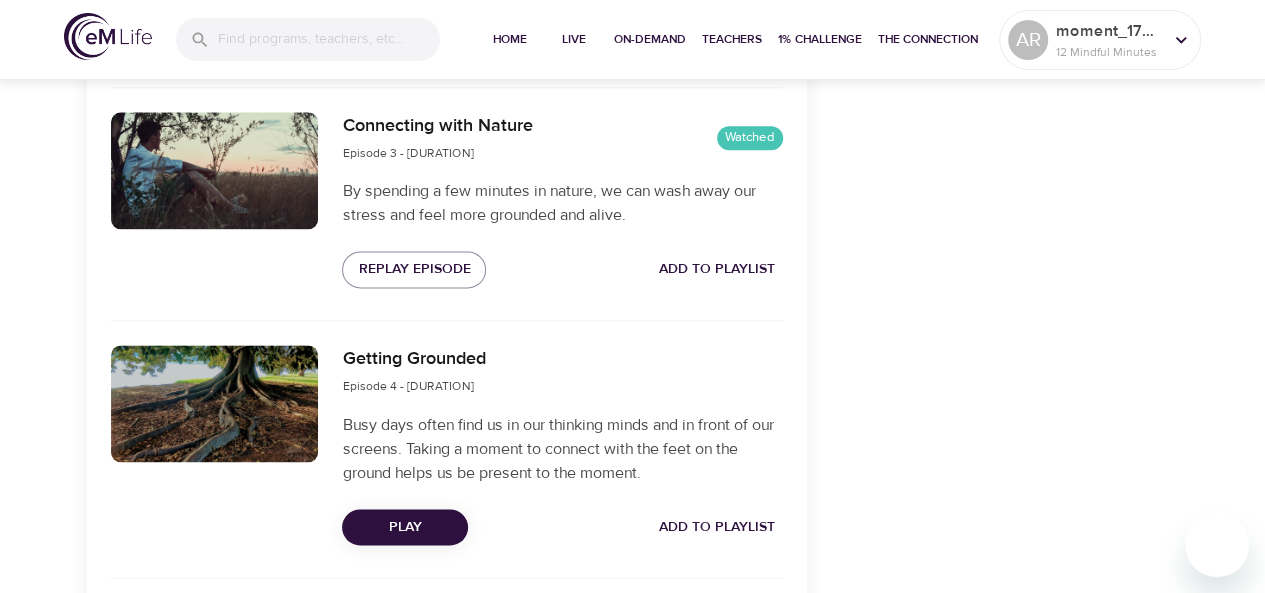 click on "Play" at bounding box center [405, 527] 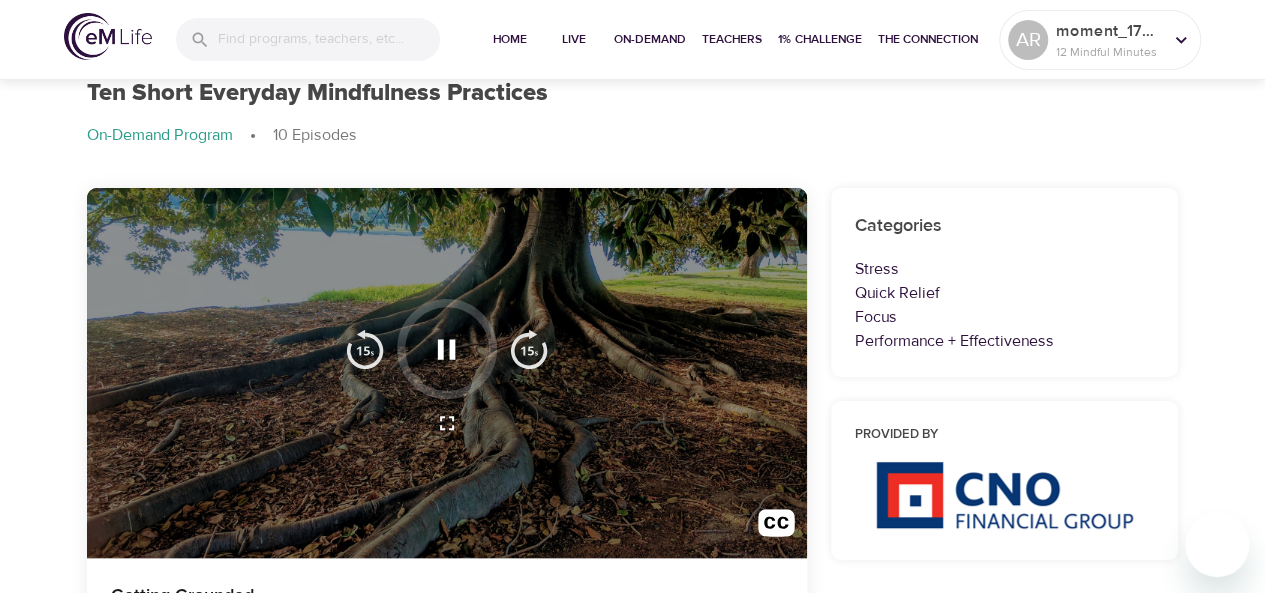scroll, scrollTop: 0, scrollLeft: 0, axis: both 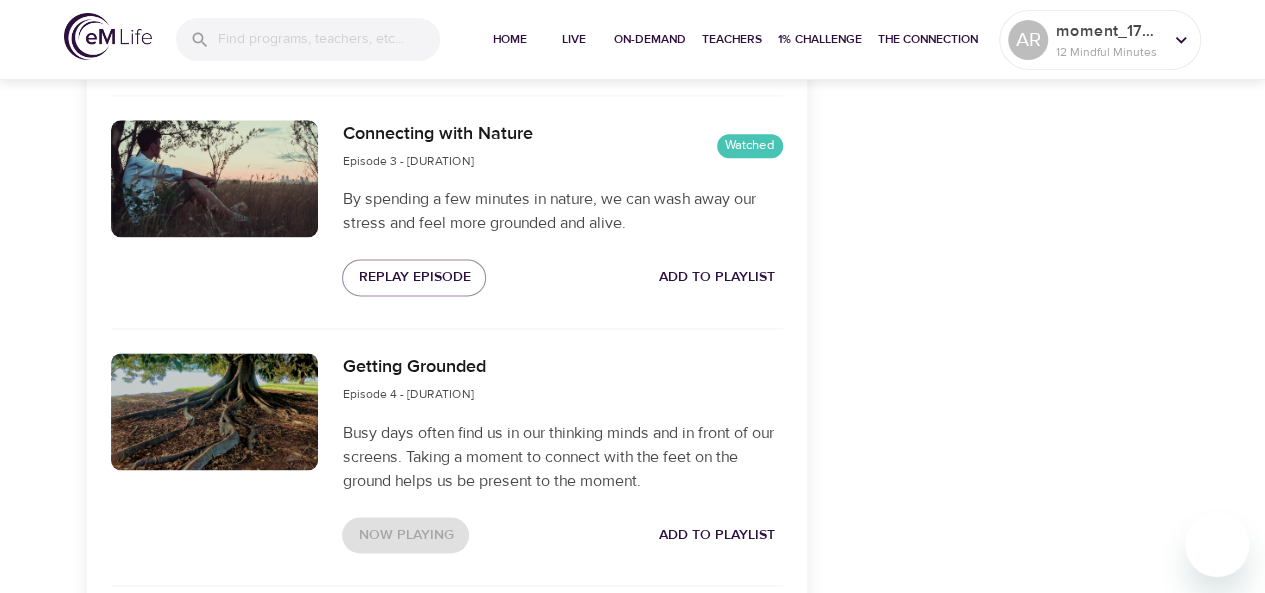 click on "Now Playing Add to Playlist" at bounding box center [562, 535] 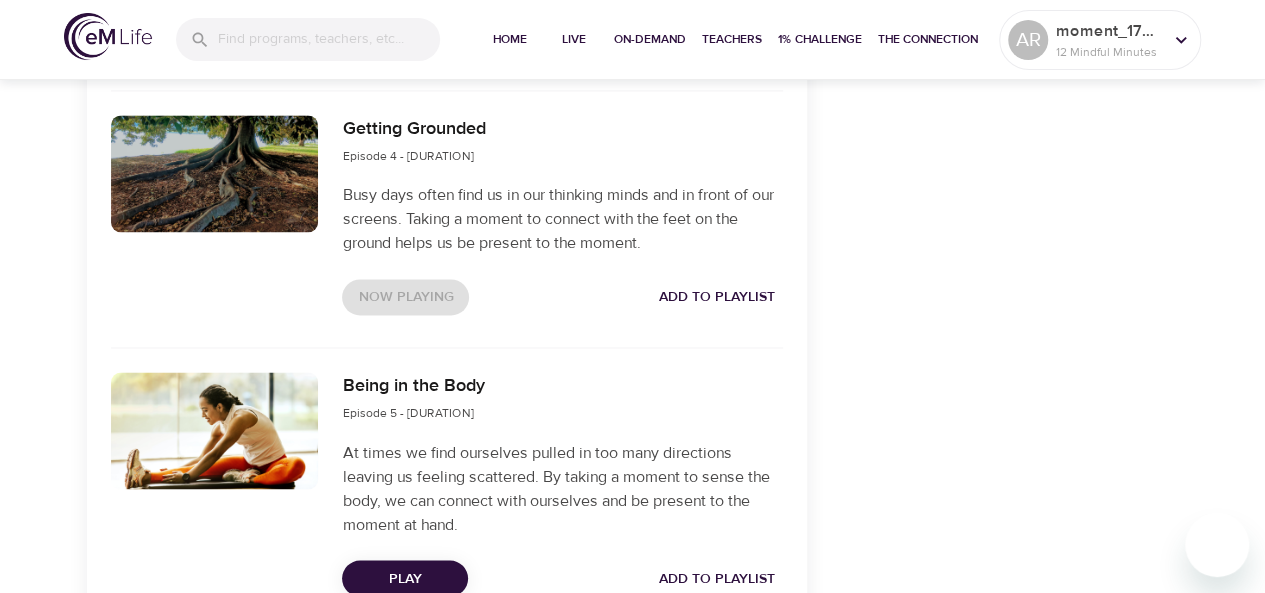 scroll, scrollTop: 1494, scrollLeft: 0, axis: vertical 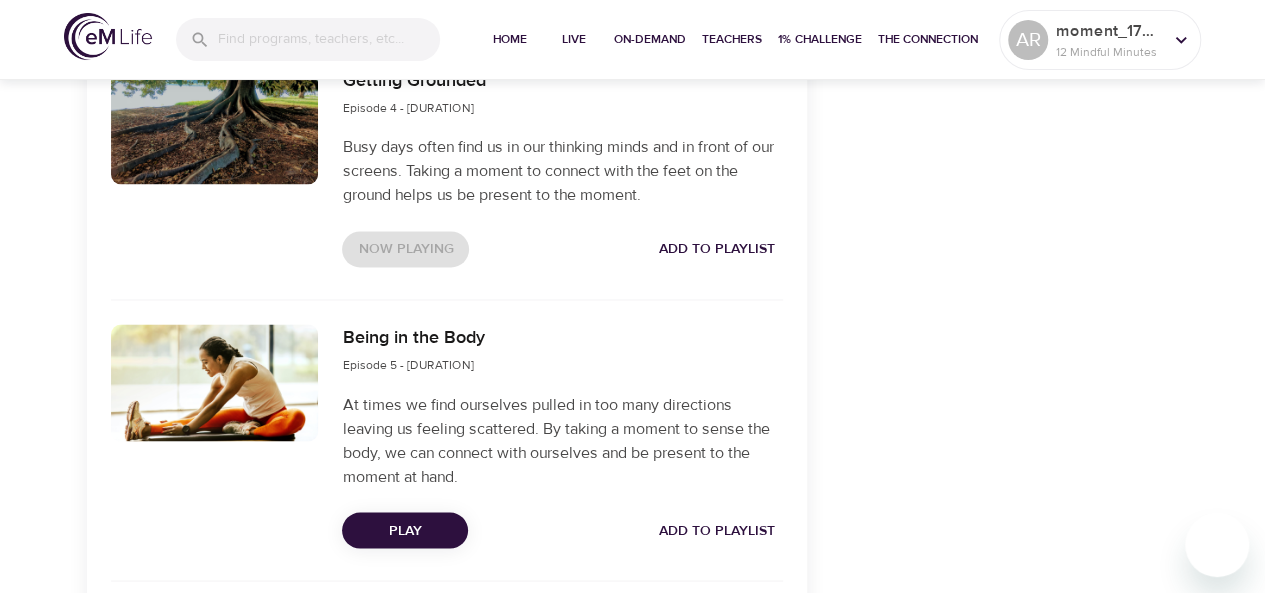 click on "Play" at bounding box center [405, 530] 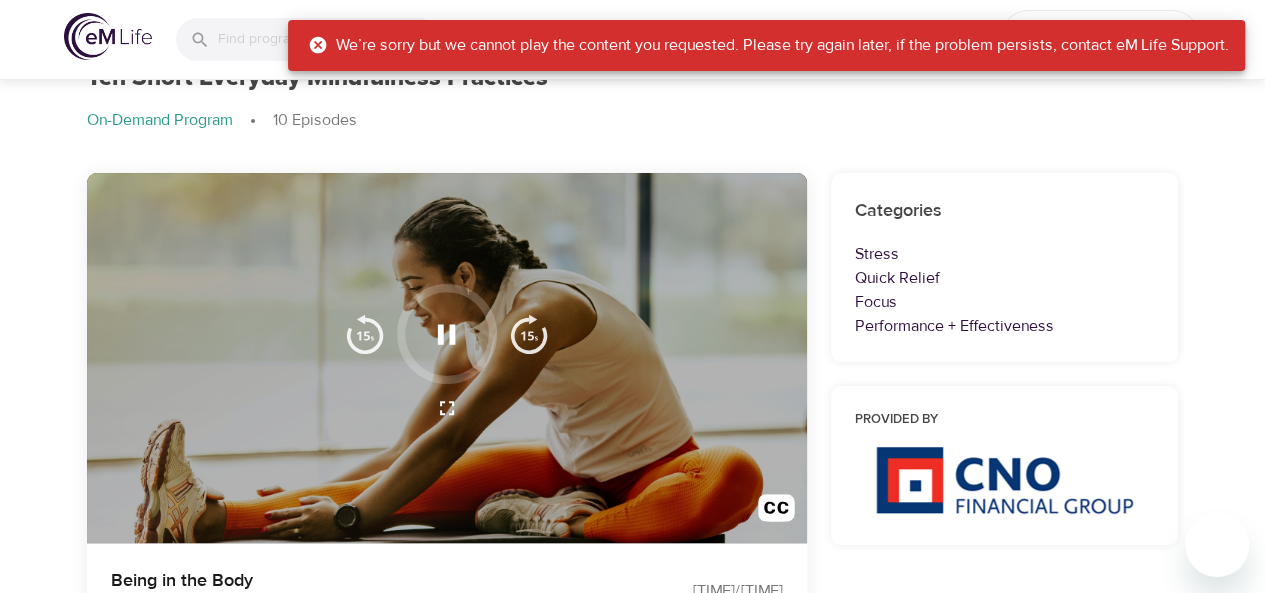 scroll, scrollTop: 0, scrollLeft: 0, axis: both 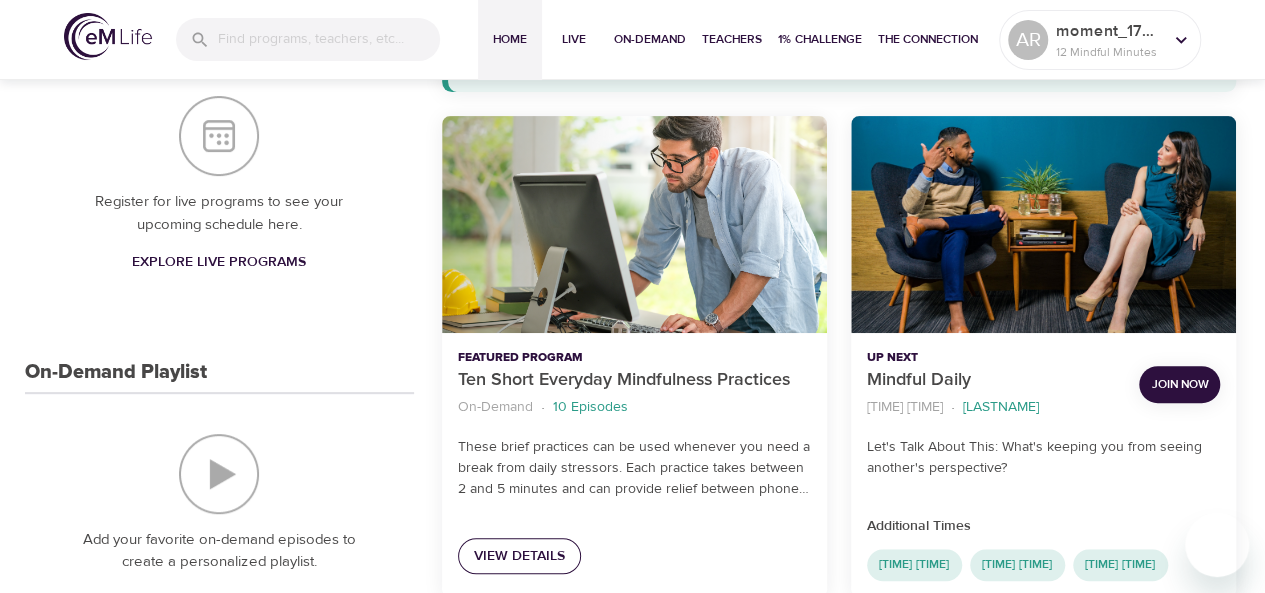 click on "View Details" at bounding box center (519, 556) 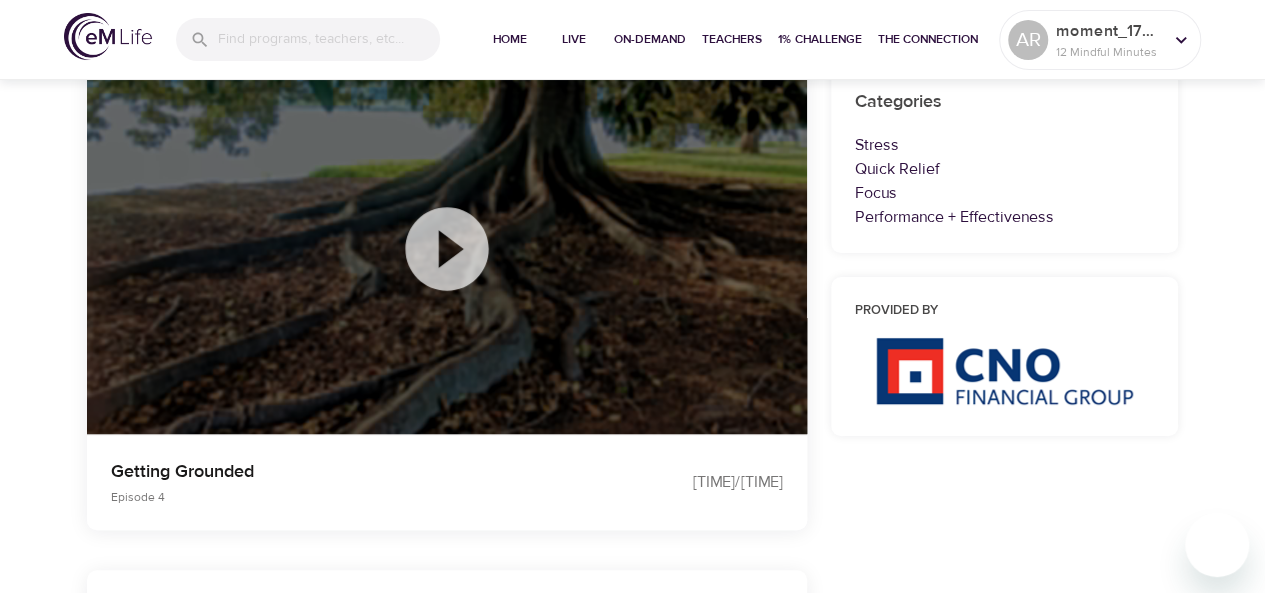 scroll, scrollTop: 0, scrollLeft: 0, axis: both 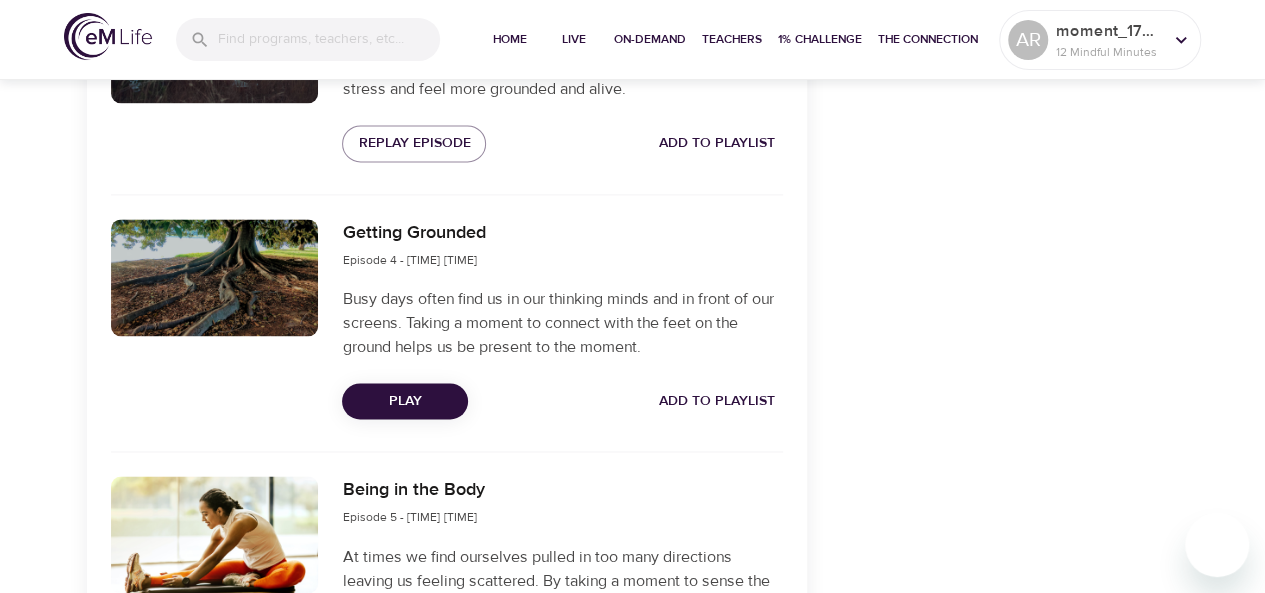 click on "Play" at bounding box center [405, 401] 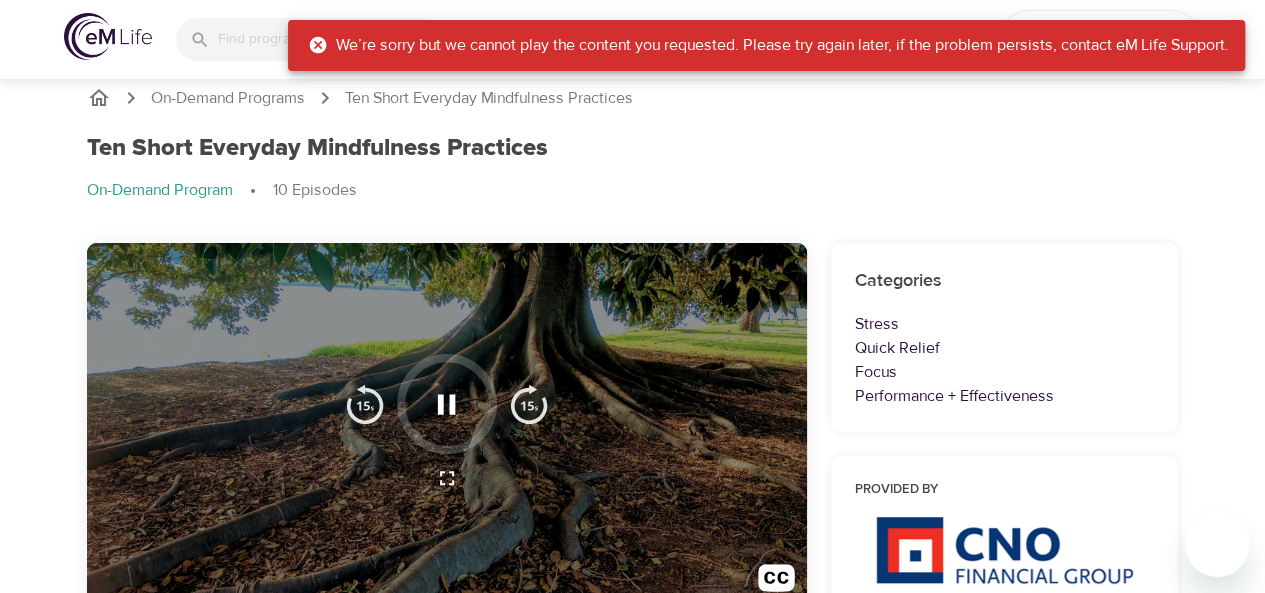 scroll, scrollTop: 0, scrollLeft: 0, axis: both 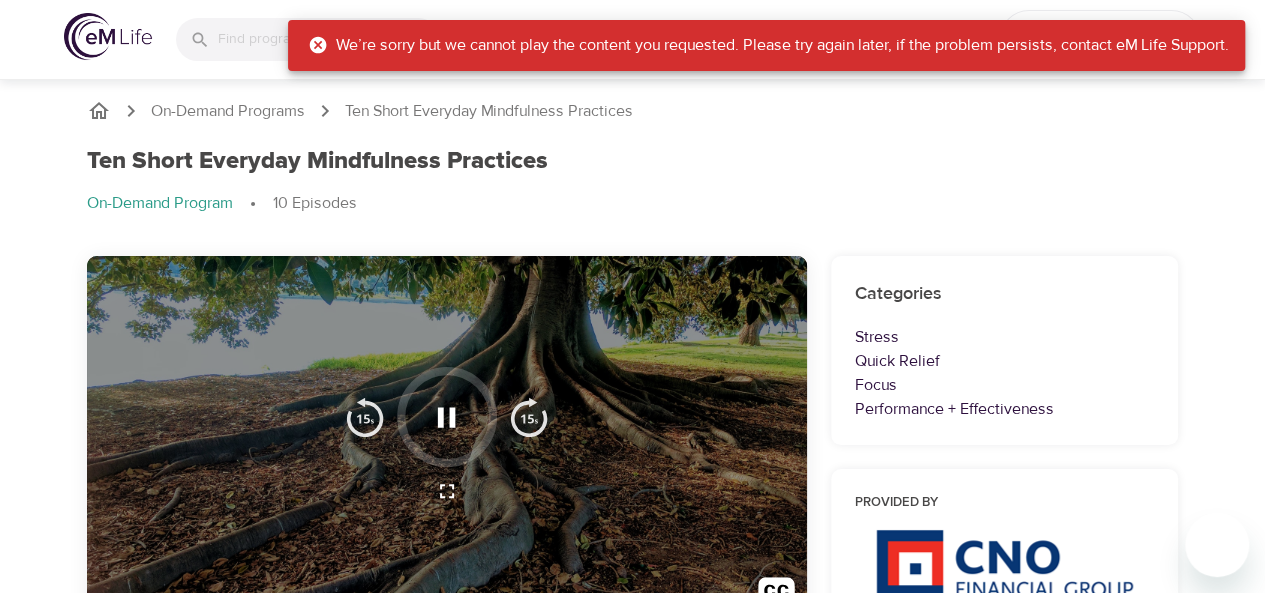 click 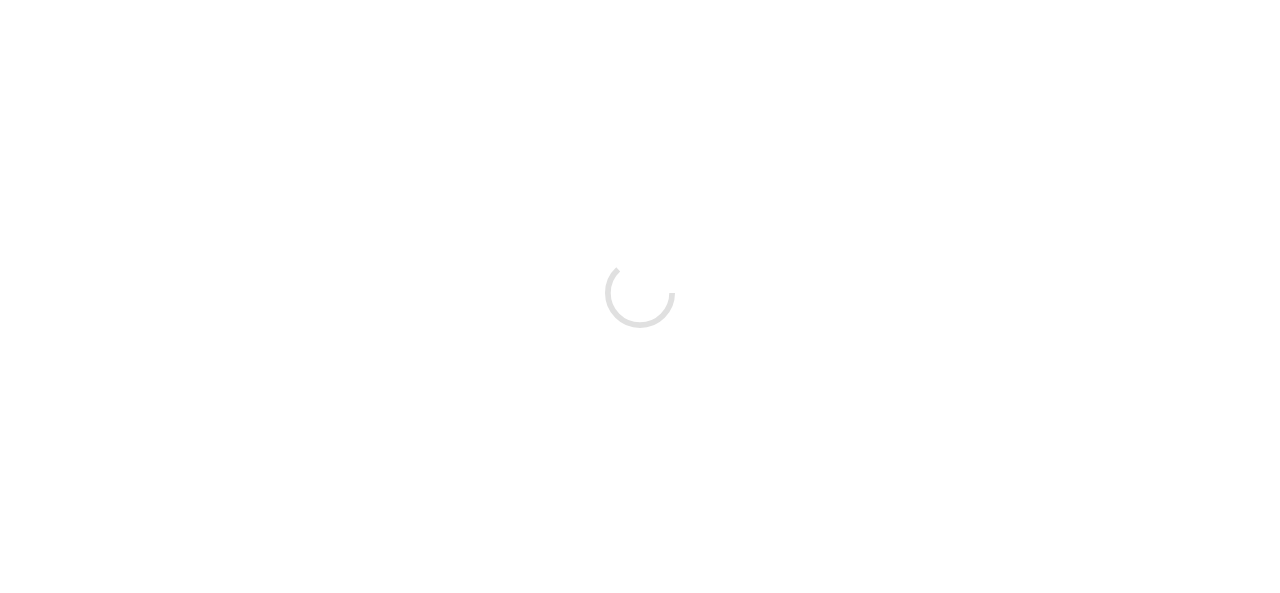 scroll, scrollTop: 0, scrollLeft: 0, axis: both 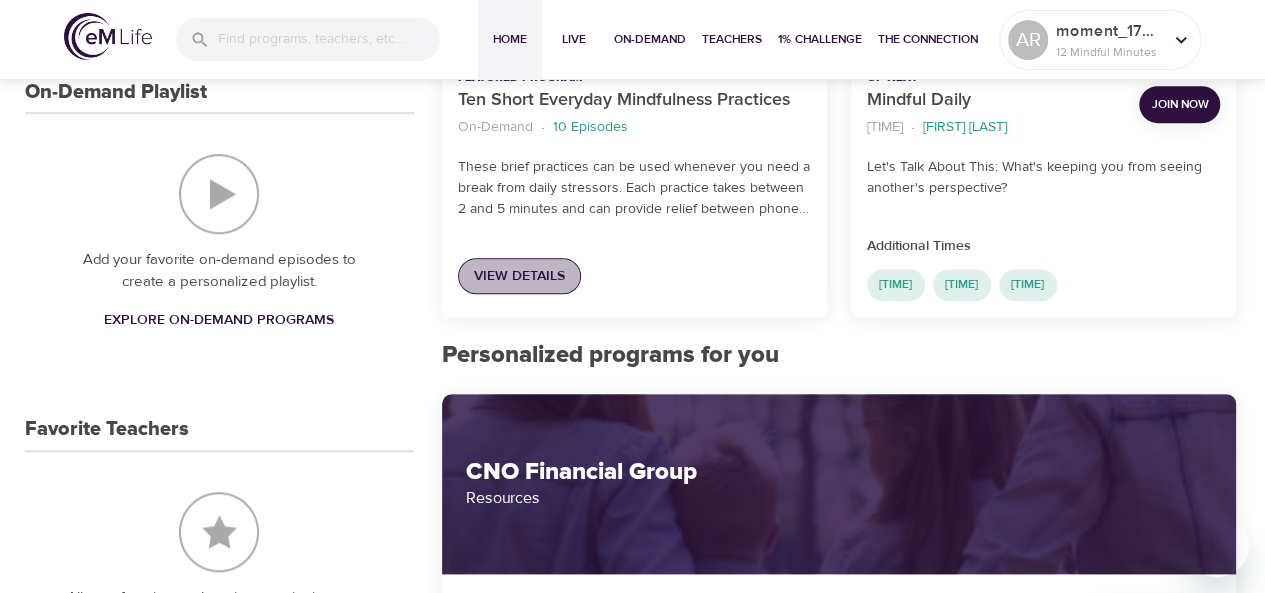 click on "View Details" at bounding box center (519, 276) 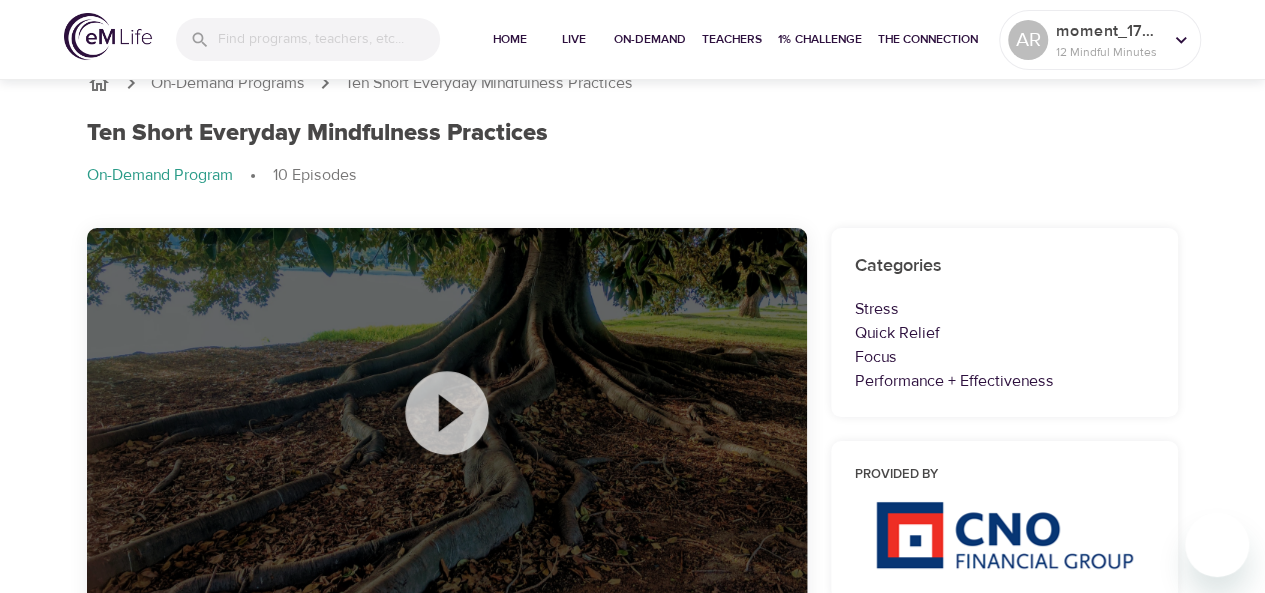 scroll, scrollTop: 0, scrollLeft: 0, axis: both 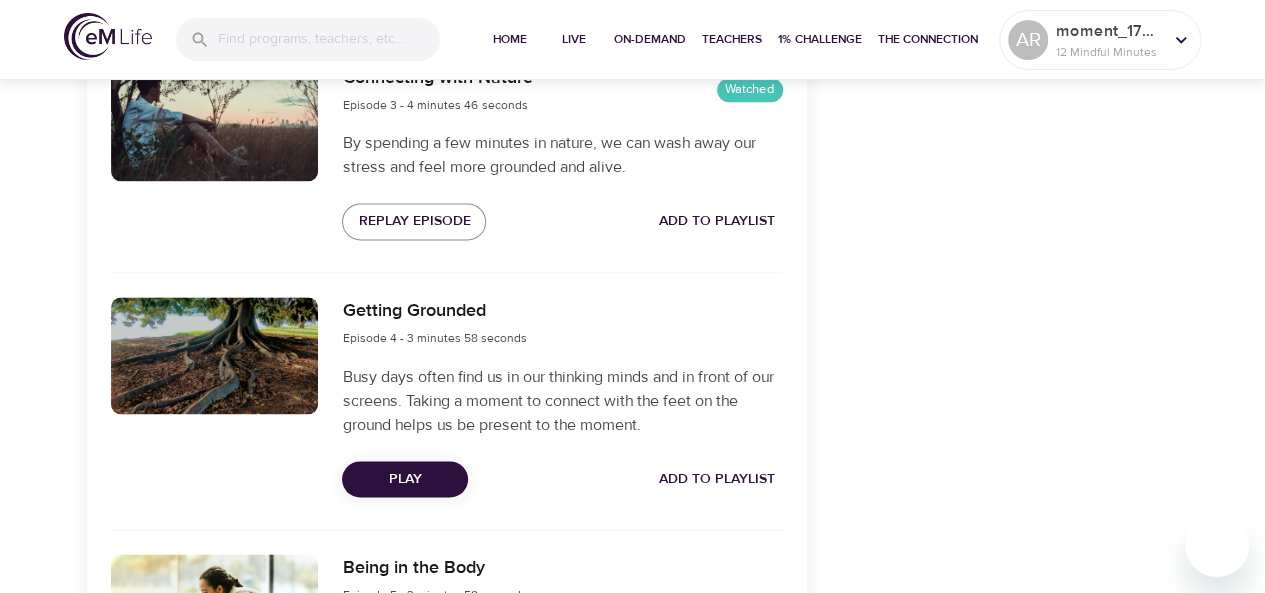 click on "Play" at bounding box center [405, 479] 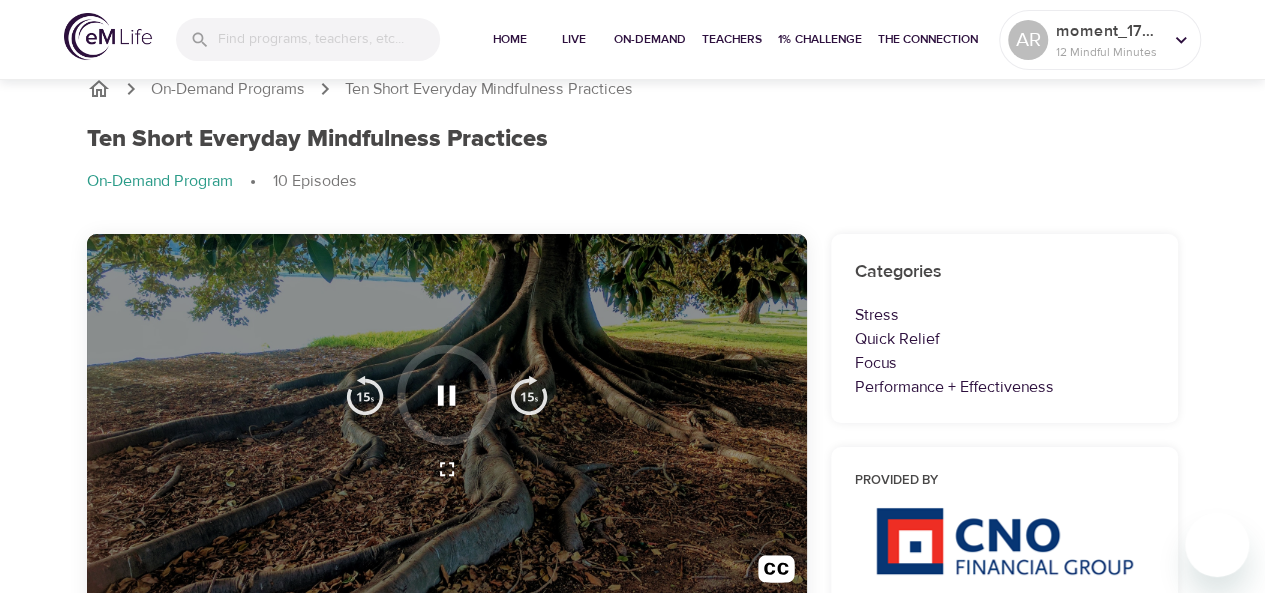 scroll, scrollTop: 0, scrollLeft: 0, axis: both 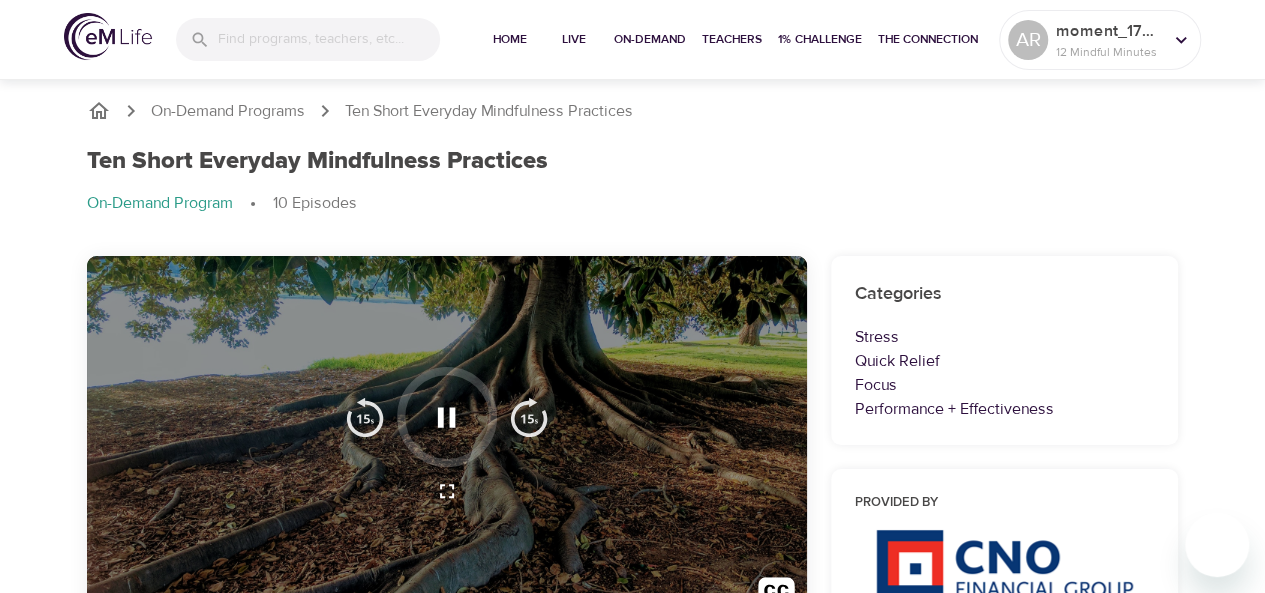click on "Categories Stress Quick Relief Focus Performance + Effectiveness Provided by" at bounding box center (1005, 1780) 